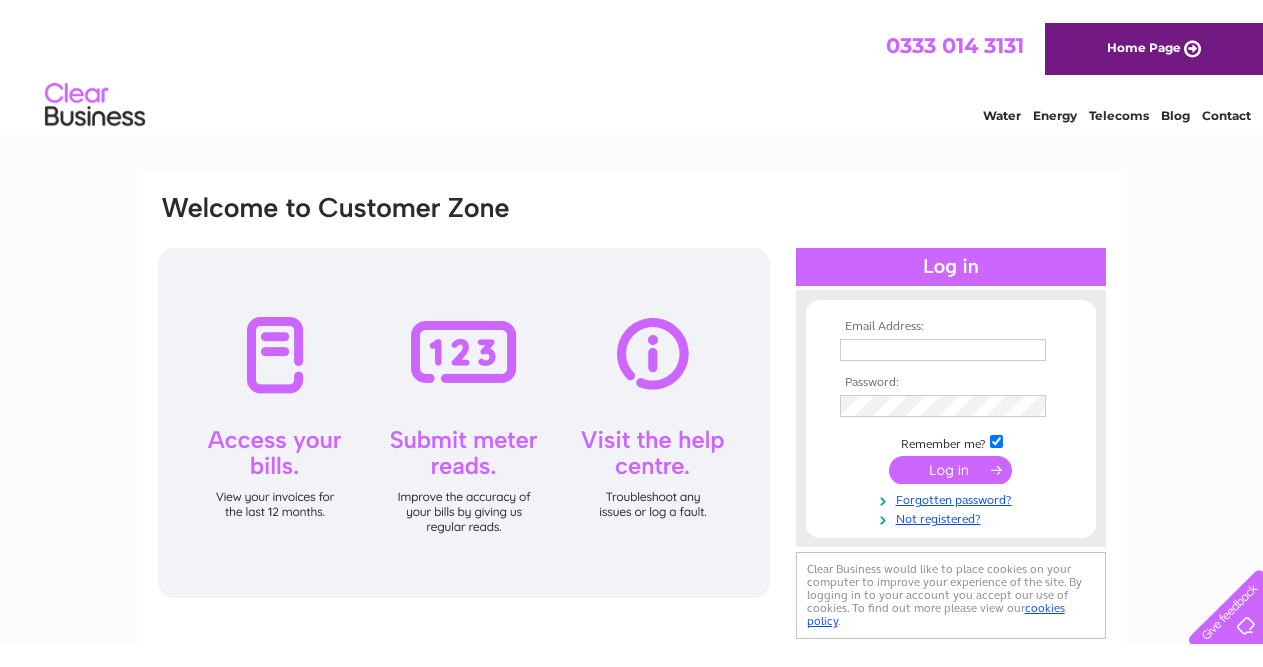 scroll, scrollTop: 0, scrollLeft: 0, axis: both 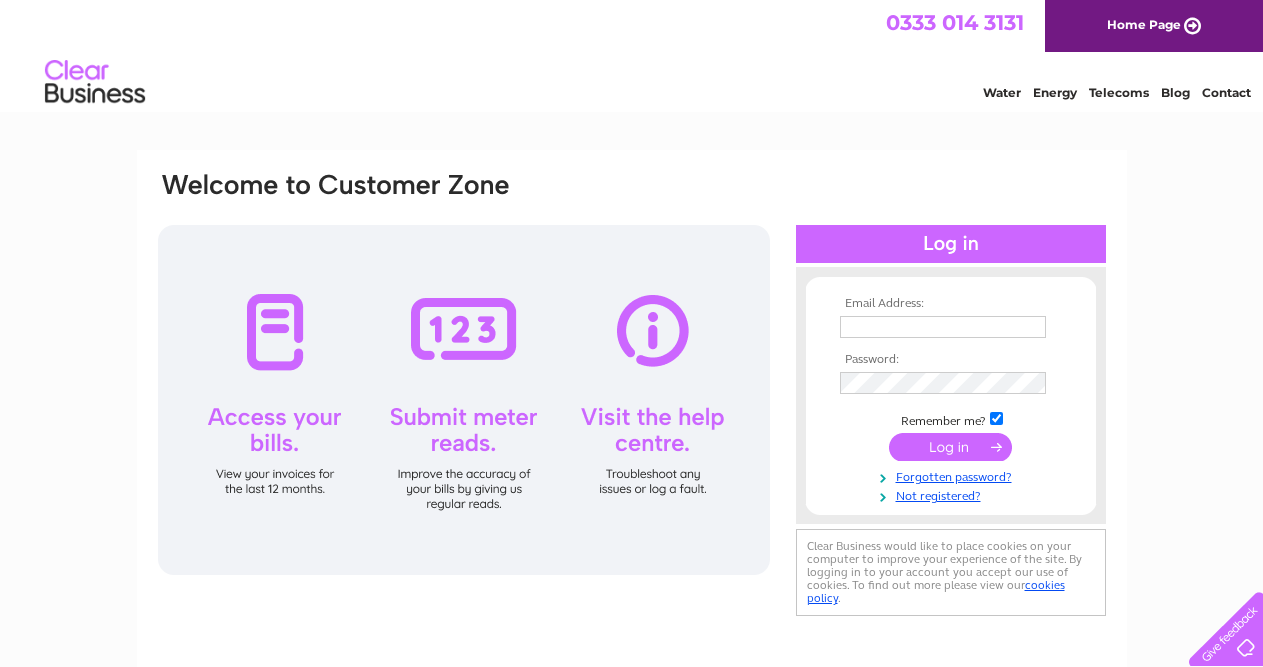 click at bounding box center [943, 327] 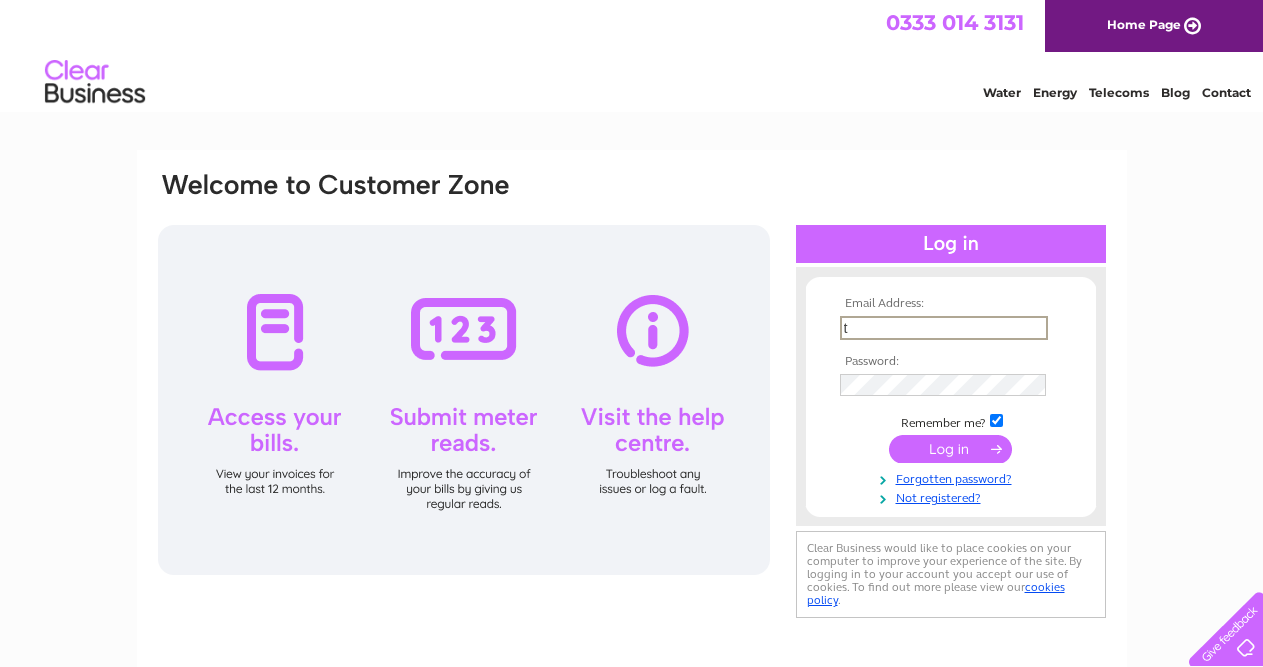 type on "terryj2@ntlworld.com" 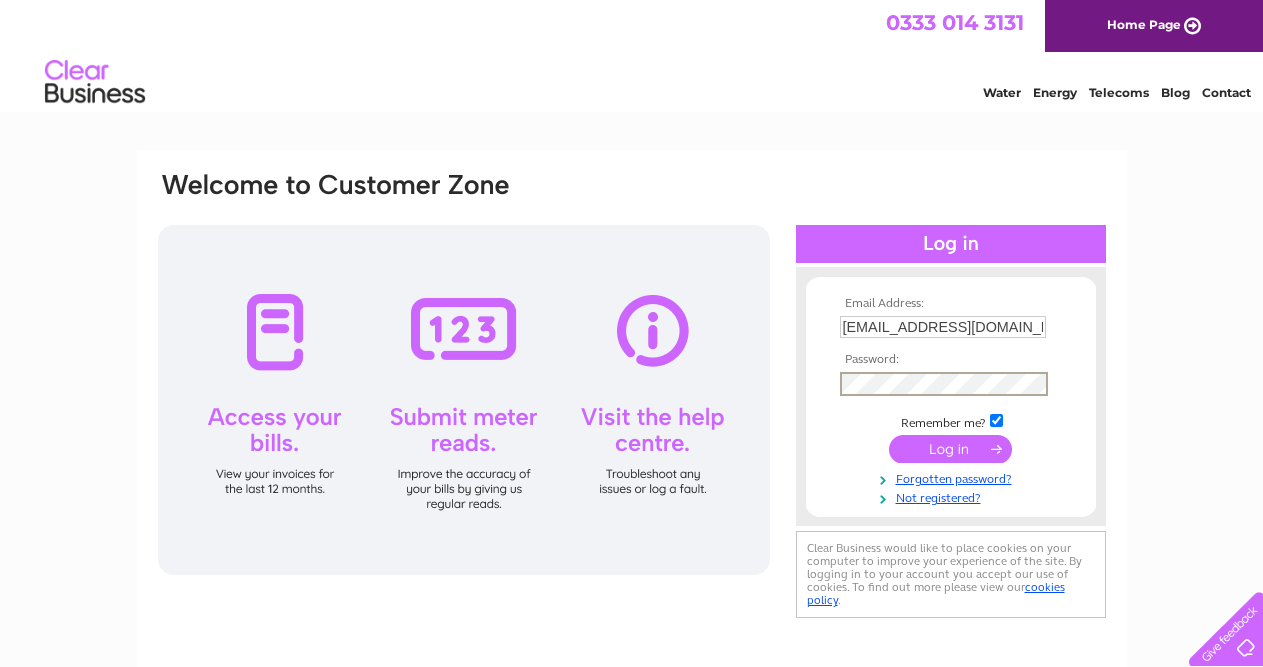 click at bounding box center [950, 449] 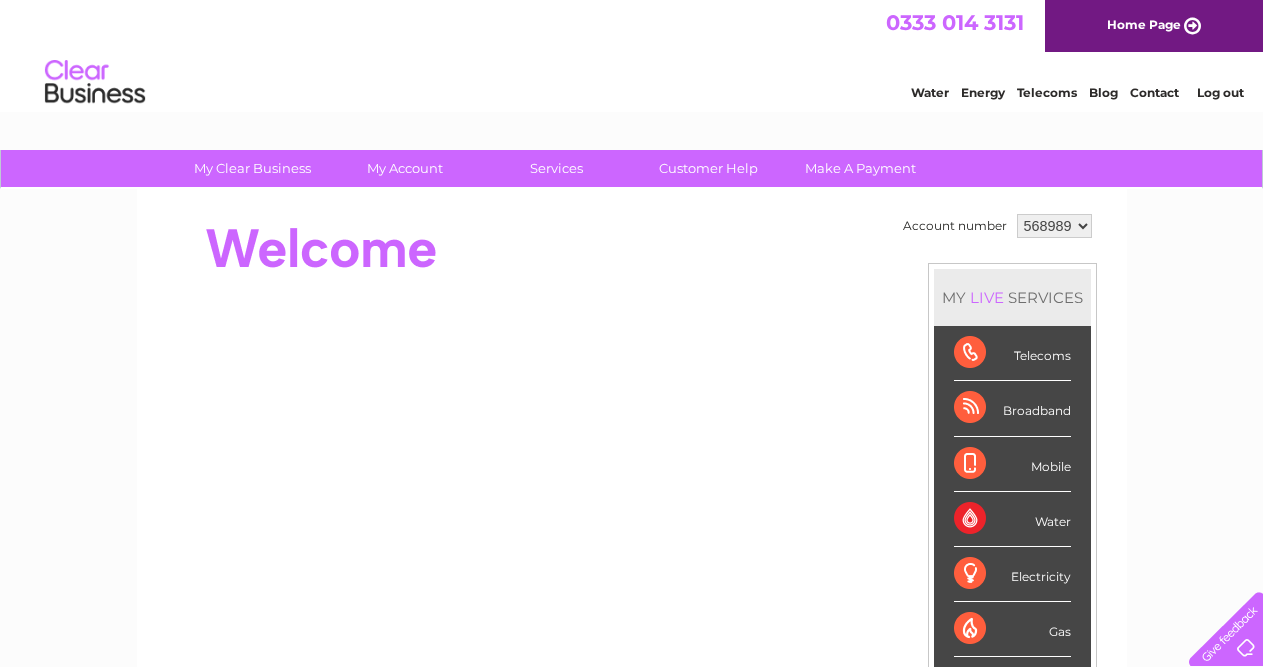 scroll, scrollTop: 0, scrollLeft: 0, axis: both 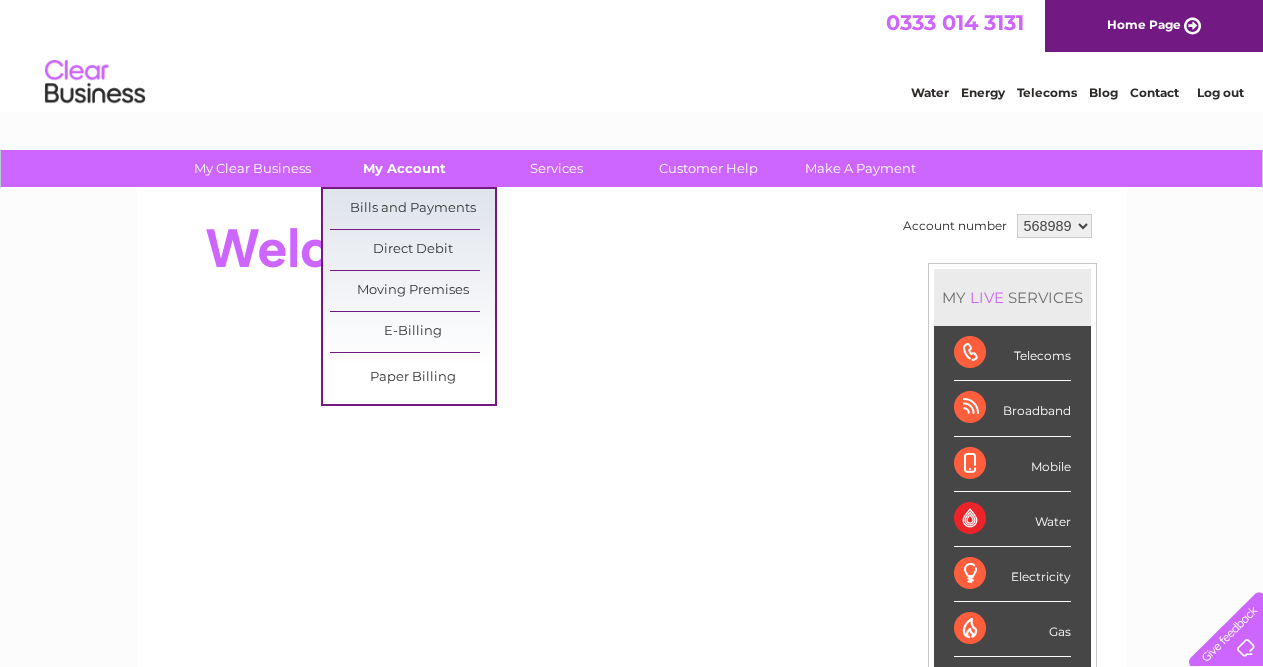 click on "My Account" at bounding box center [404, 168] 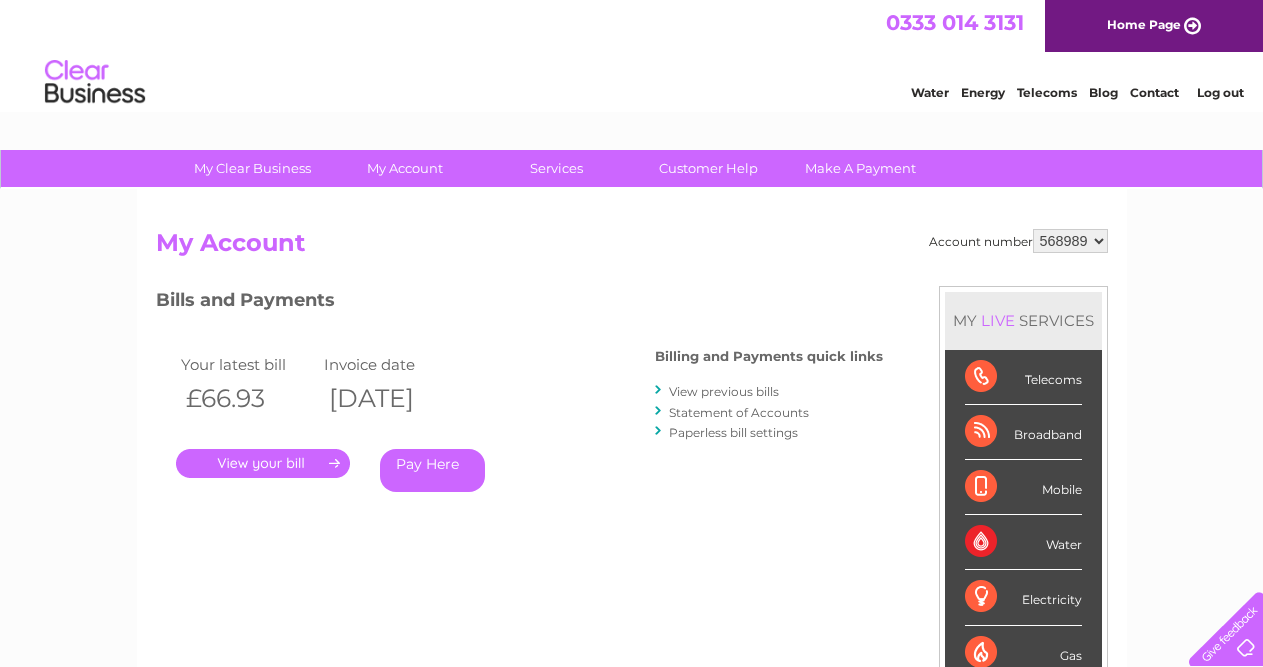 scroll, scrollTop: 0, scrollLeft: 0, axis: both 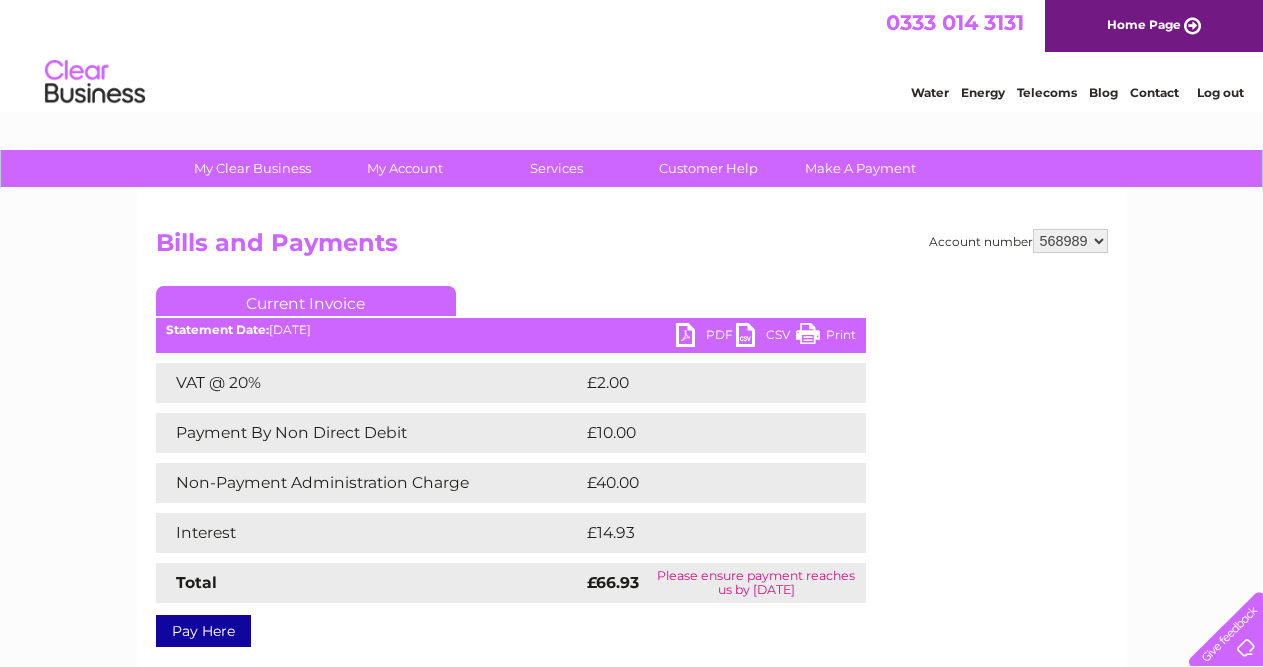 click on "My Clear Business
Login Details
My Details
My Preferences
Link Account
My Account
Bills and Payments   Direct Debit   Moving Premises" at bounding box center (631, 620) 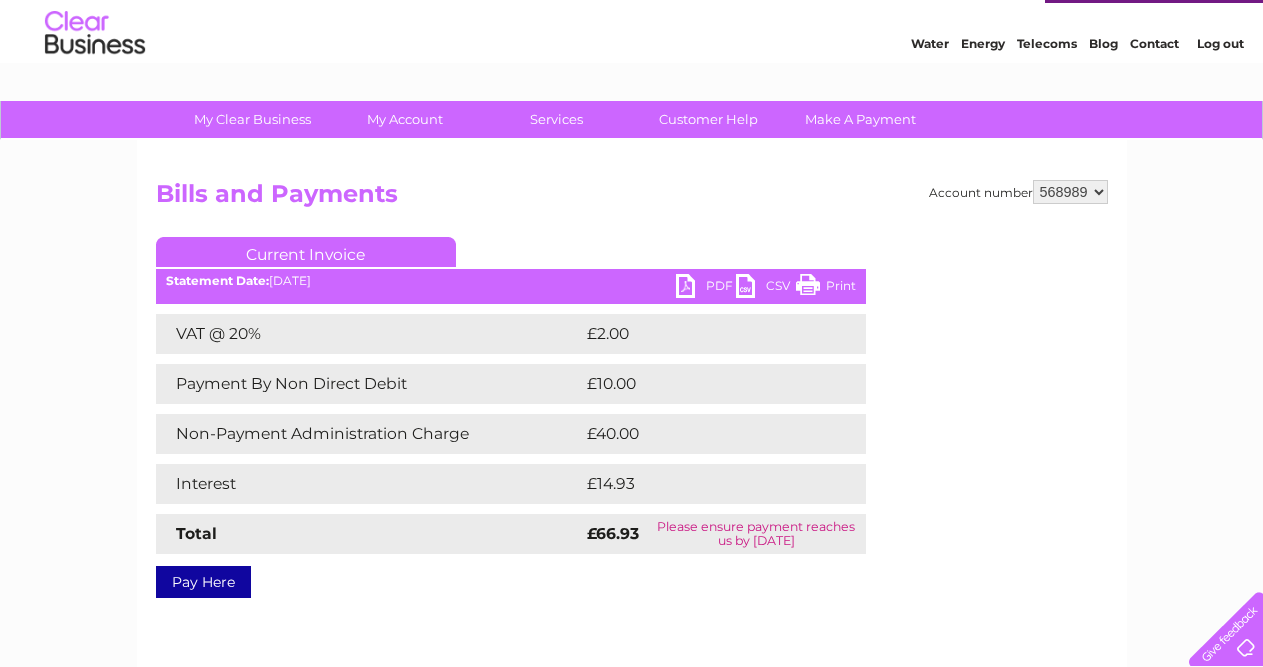 scroll, scrollTop: 40, scrollLeft: 0, axis: vertical 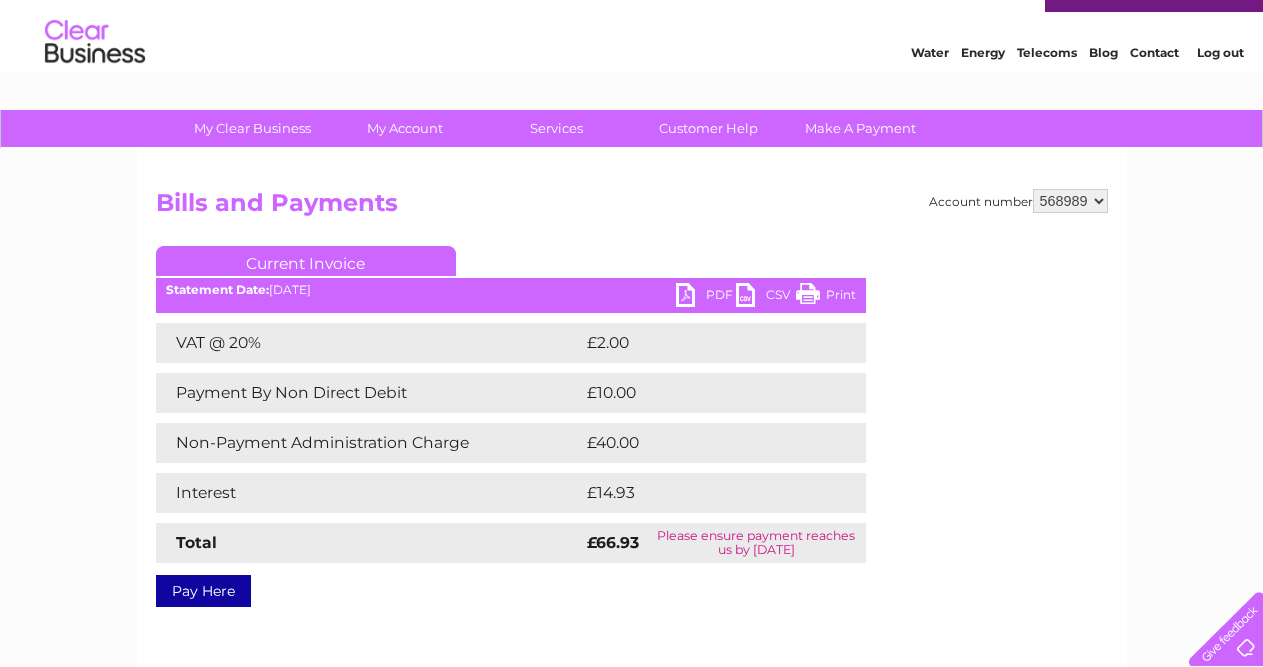 click on "Current Invoice" at bounding box center [306, 261] 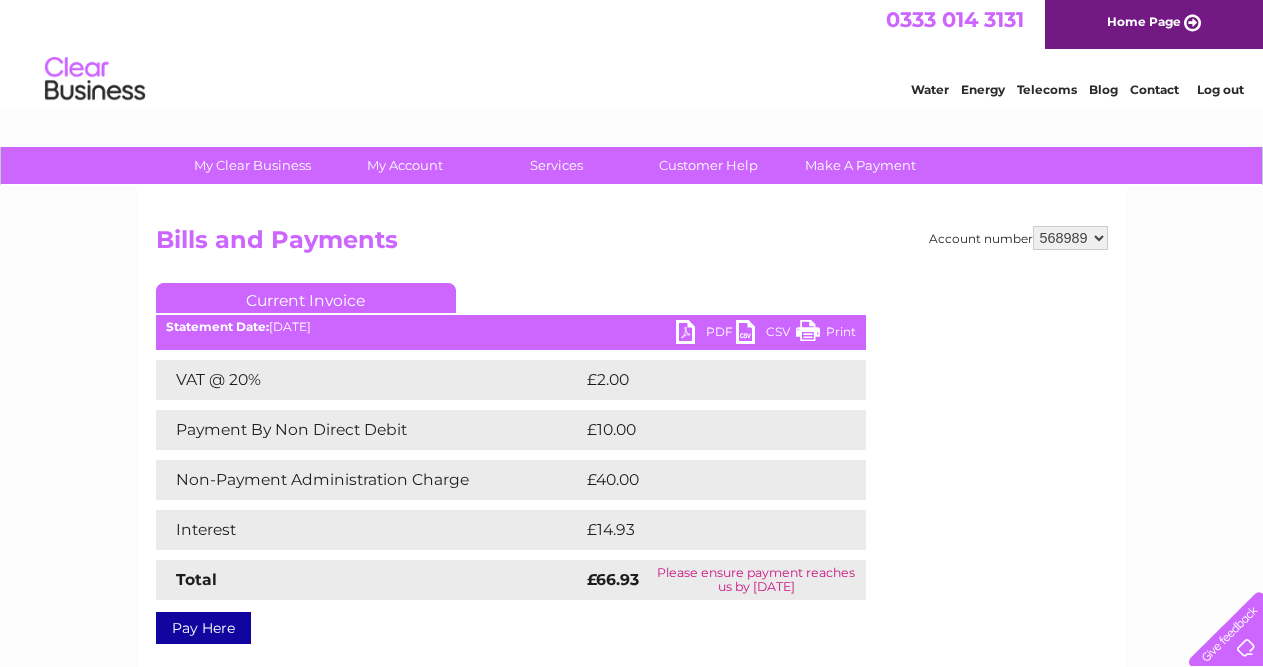scroll, scrollTop: 0, scrollLeft: 0, axis: both 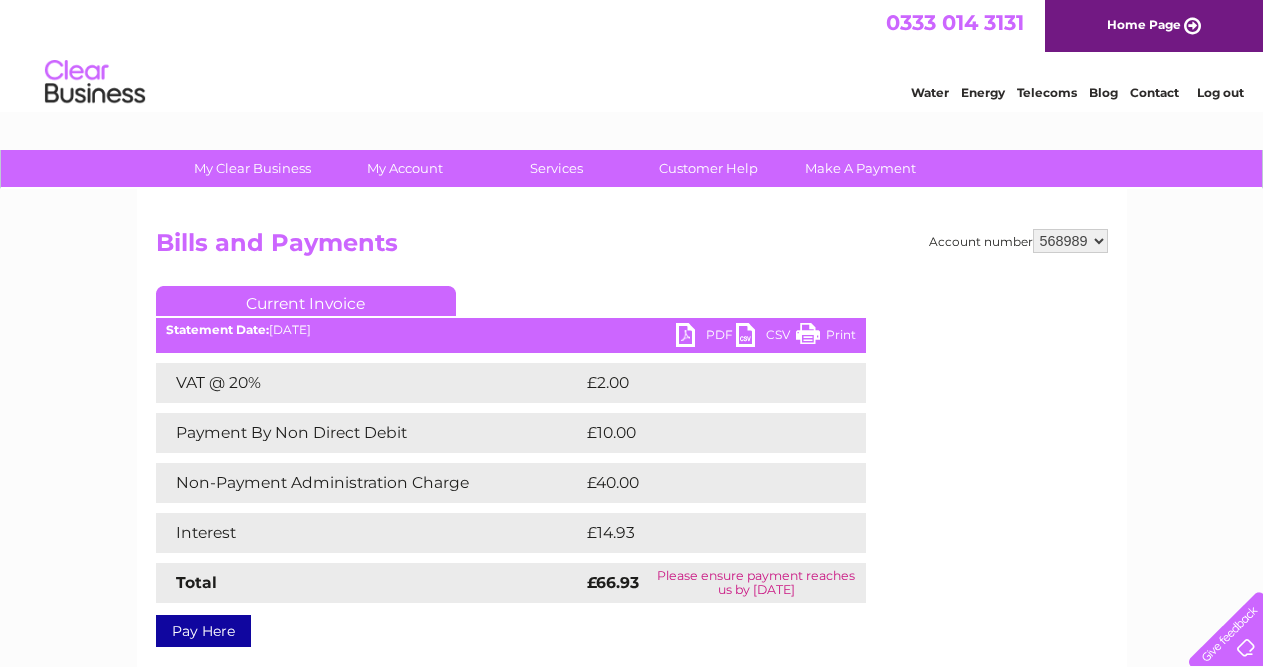 drag, startPoint x: 56, startPoint y: 295, endPoint x: 83, endPoint y: 212, distance: 87.28116 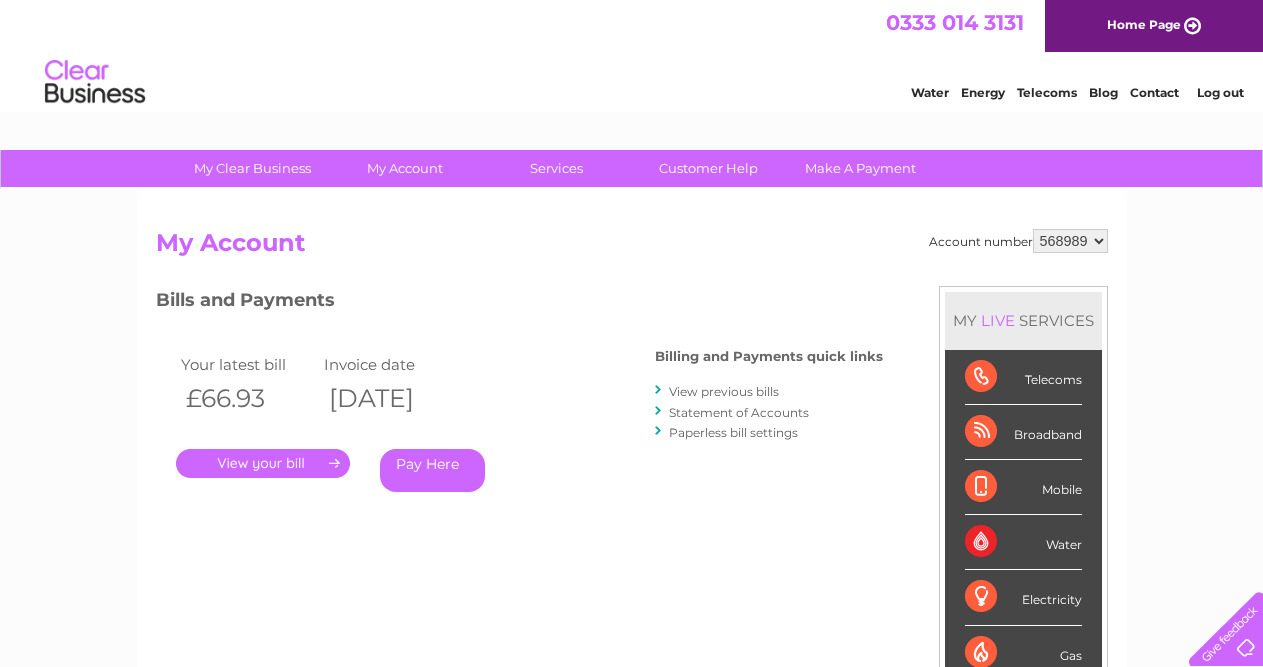 scroll, scrollTop: 0, scrollLeft: 0, axis: both 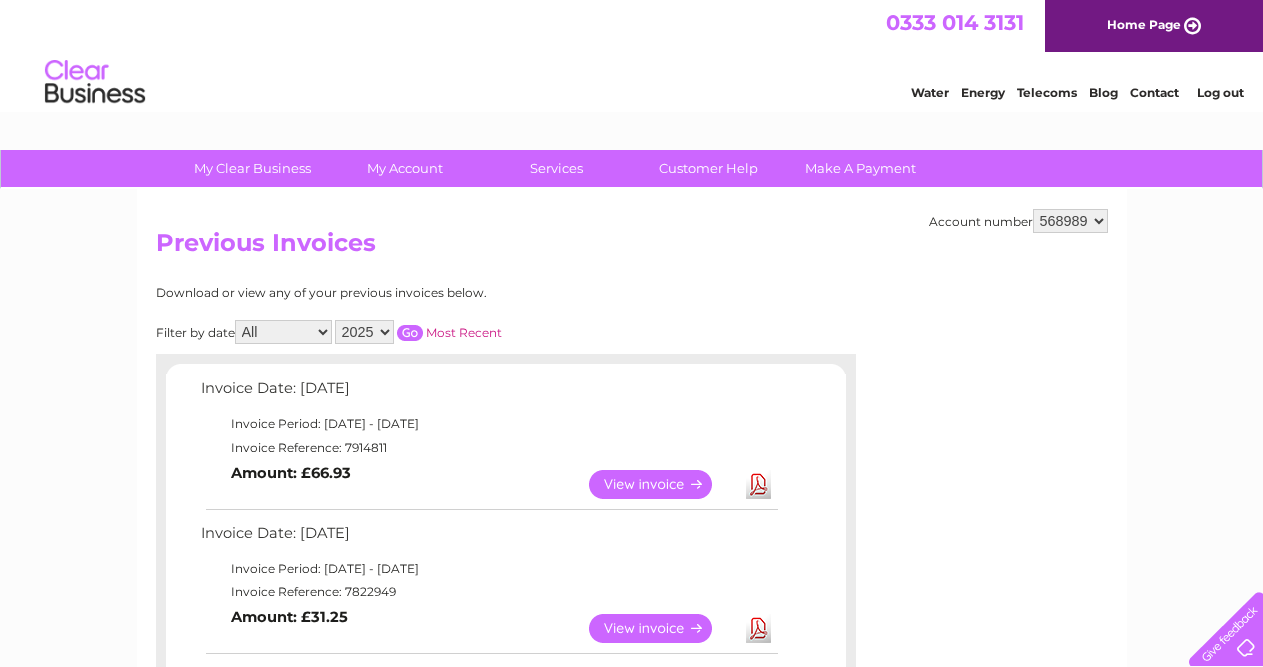 click on "My Clear Business
Login Details
My Details
My Preferences
Link Account
My Account
Bills and Payments   Direct Debit   Moving Premises" at bounding box center [631, 985] 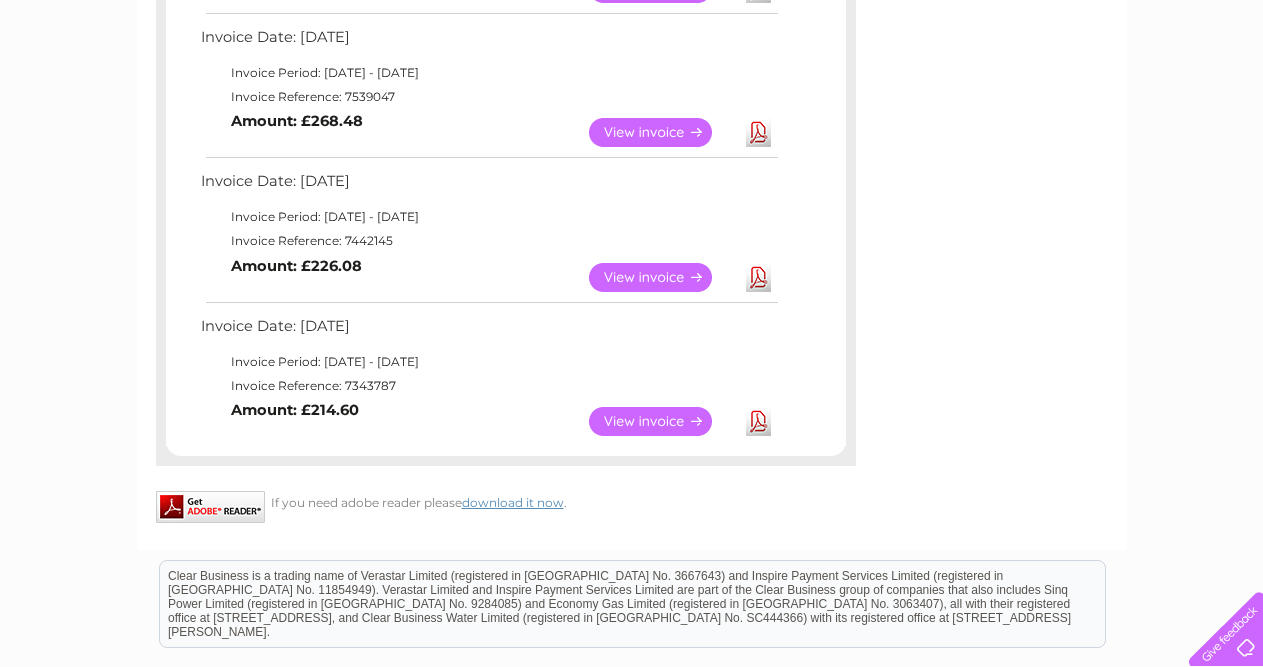 scroll, scrollTop: 889, scrollLeft: 0, axis: vertical 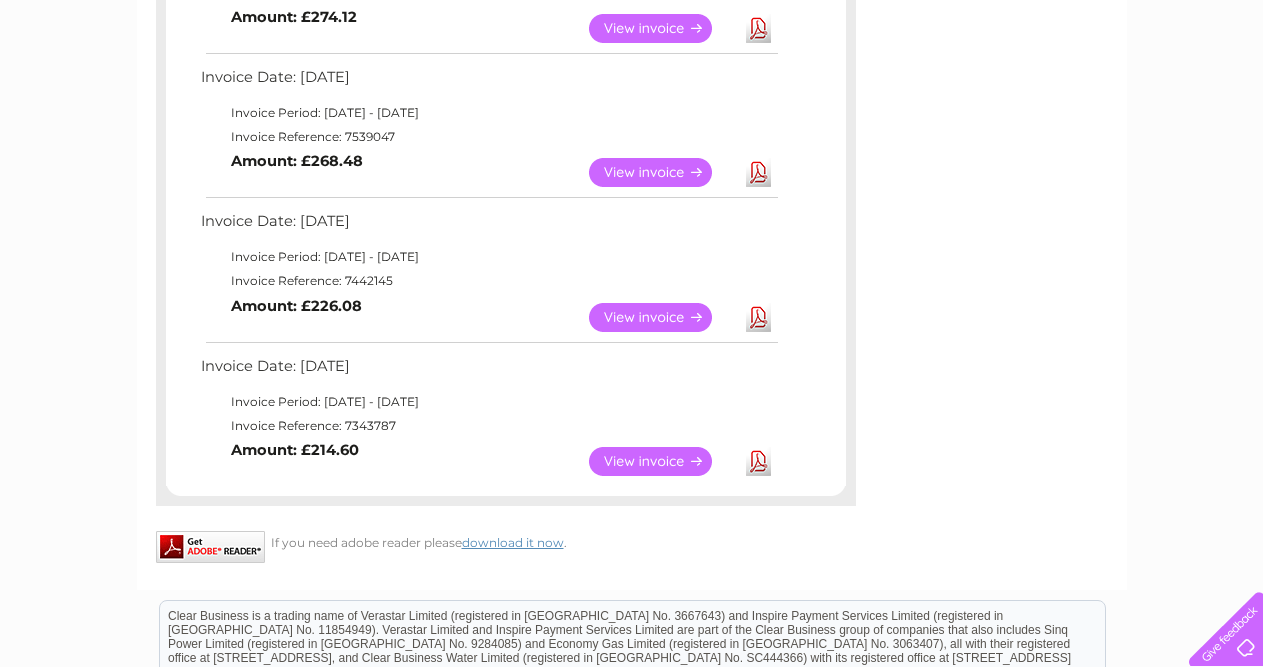 click on "View" at bounding box center [662, 461] 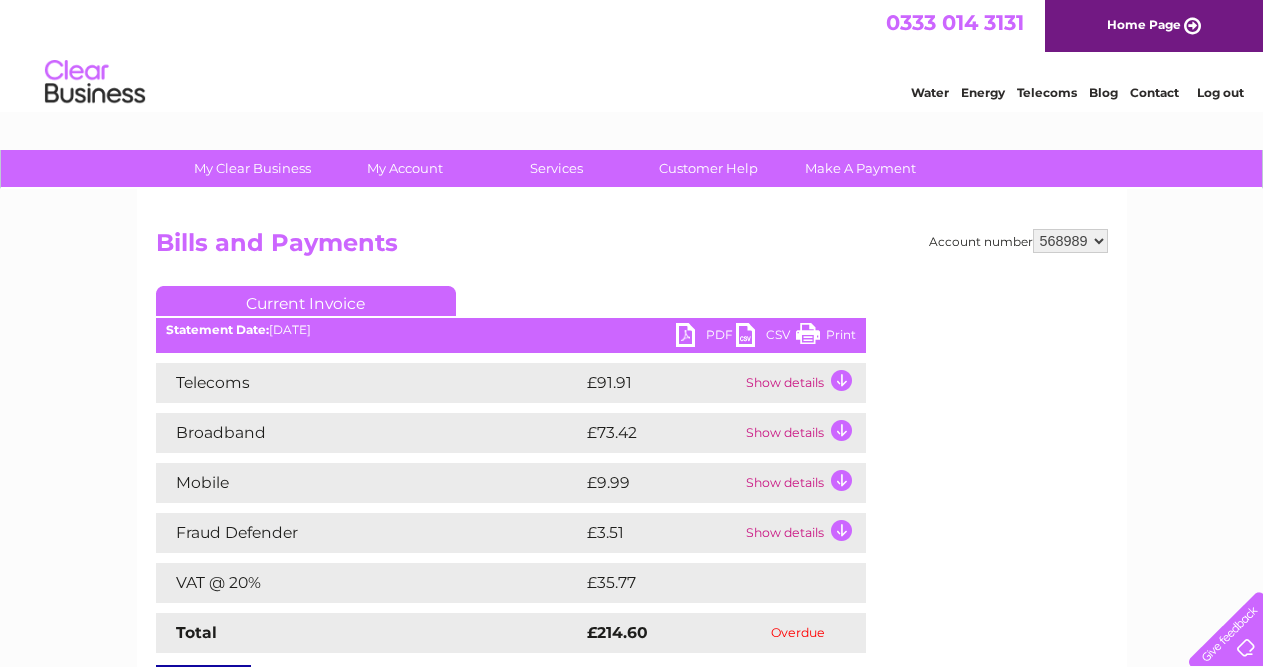 scroll, scrollTop: 0, scrollLeft: 0, axis: both 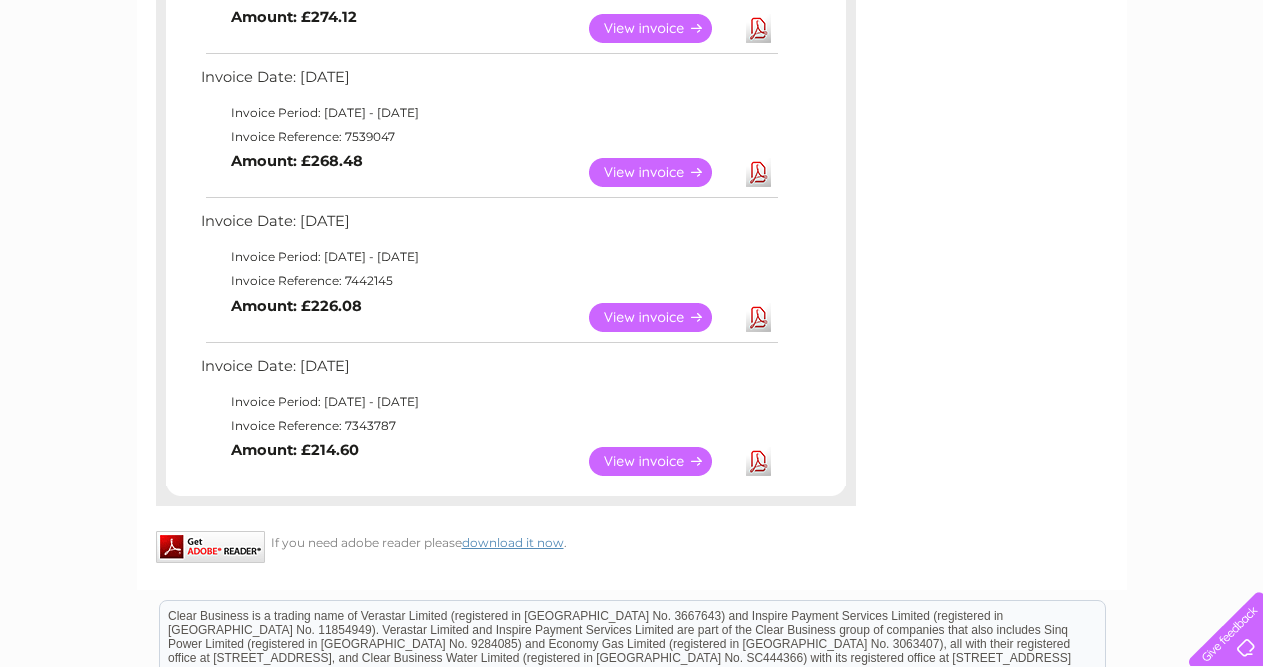 click on "View" at bounding box center (662, 172) 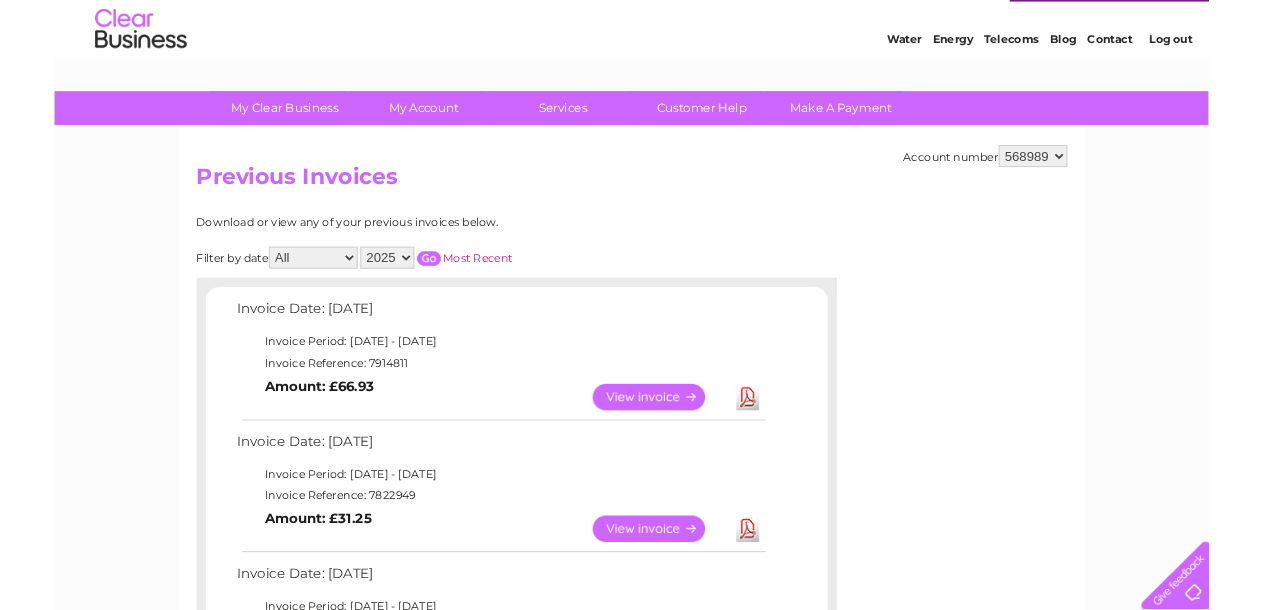 scroll, scrollTop: 0, scrollLeft: 0, axis: both 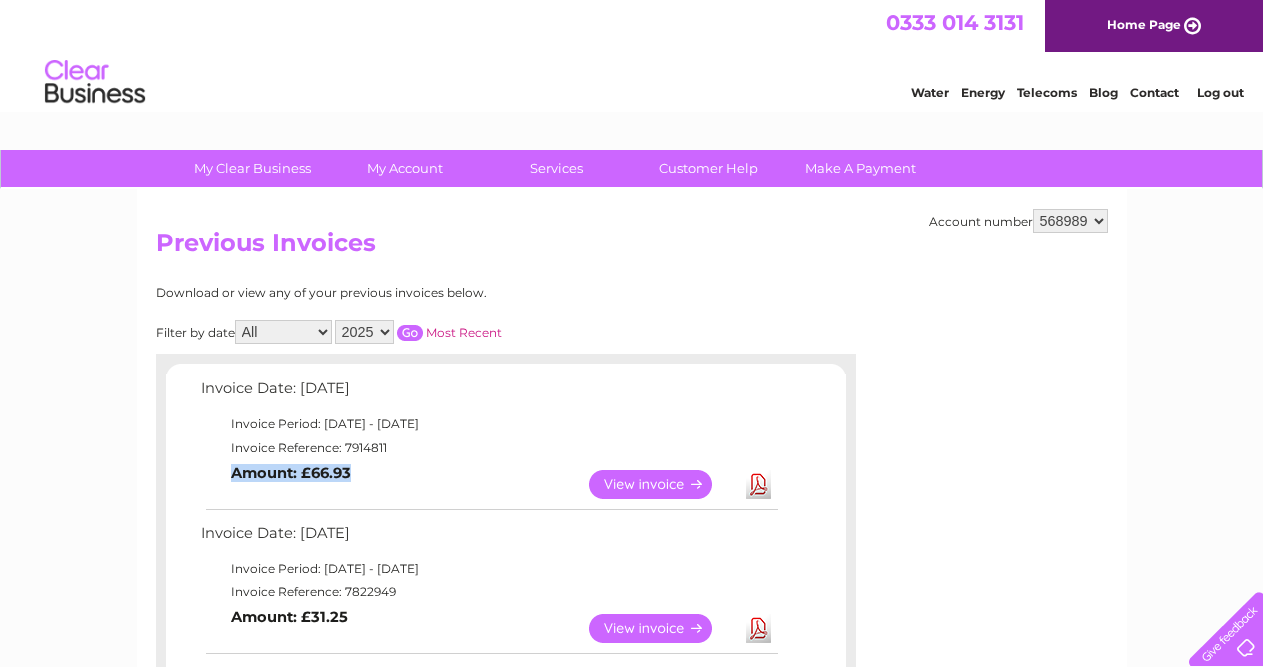 drag, startPoint x: 492, startPoint y: 467, endPoint x: 755, endPoint y: 478, distance: 263.22995 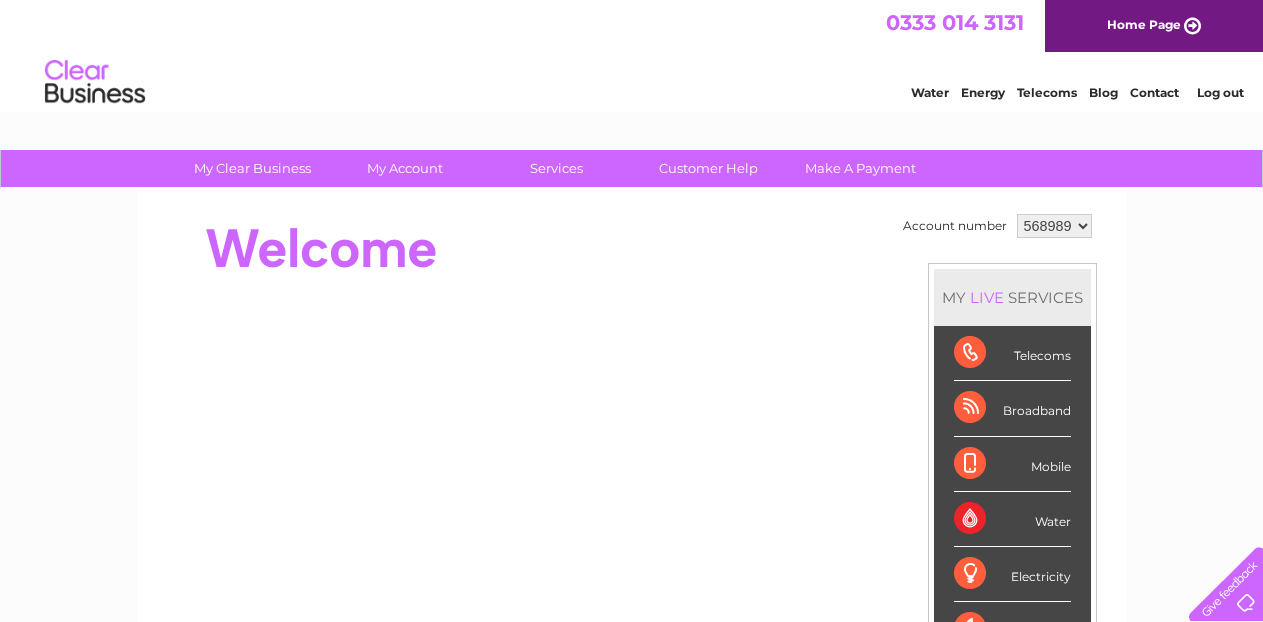 scroll, scrollTop: 0, scrollLeft: 0, axis: both 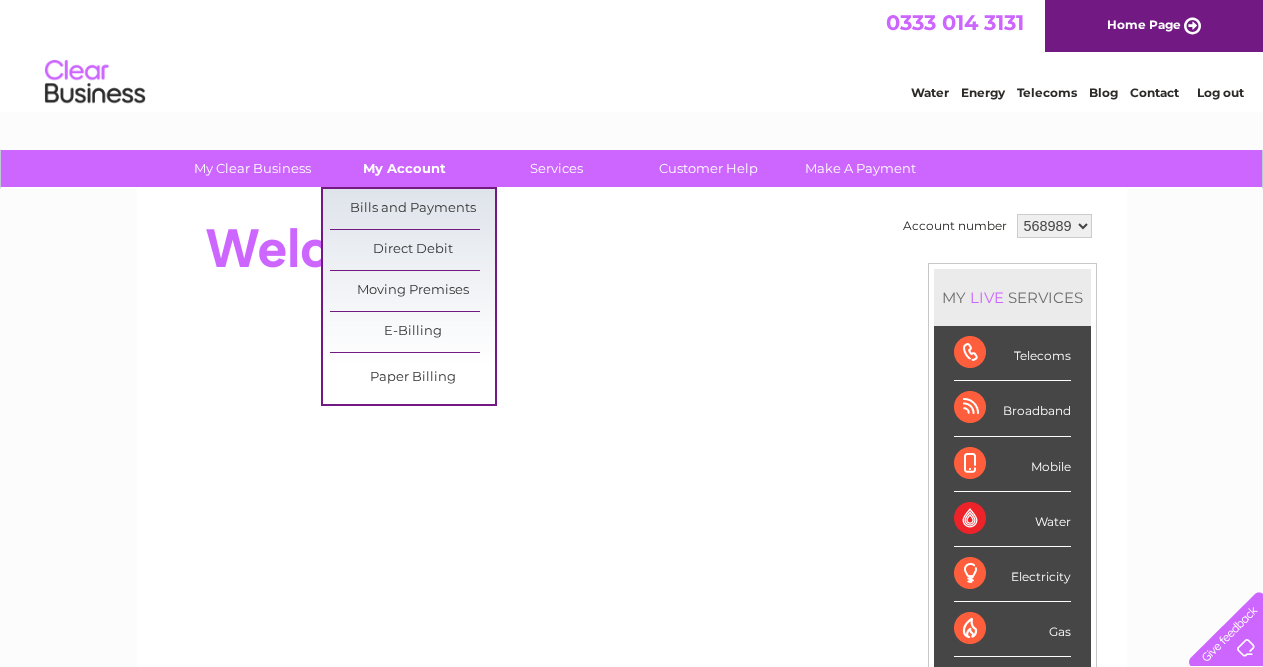 click on "My Account" at bounding box center [404, 168] 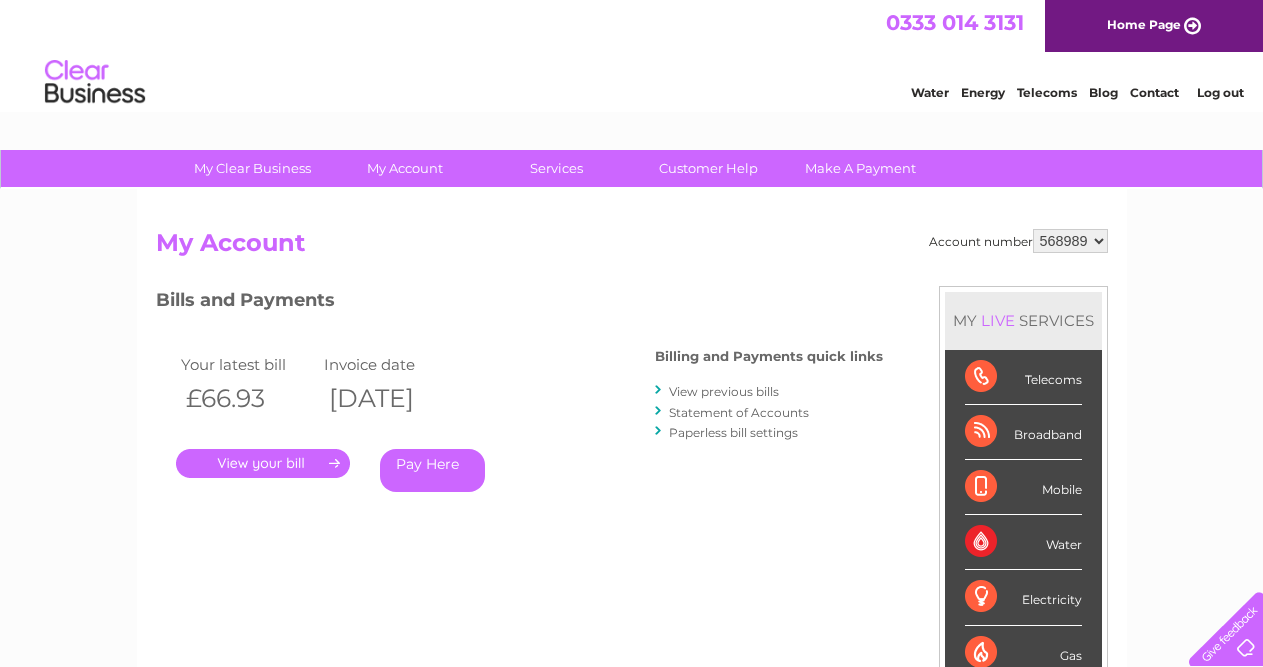 scroll, scrollTop: 0, scrollLeft: 0, axis: both 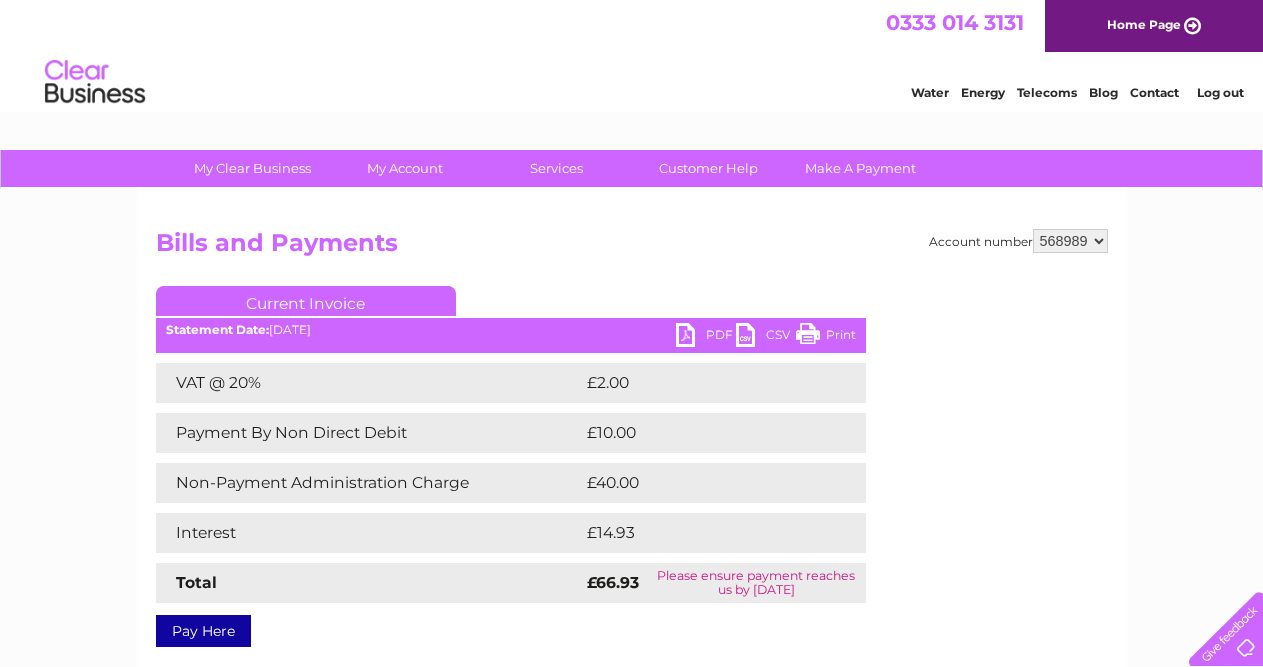click on "PDF" at bounding box center (706, 337) 